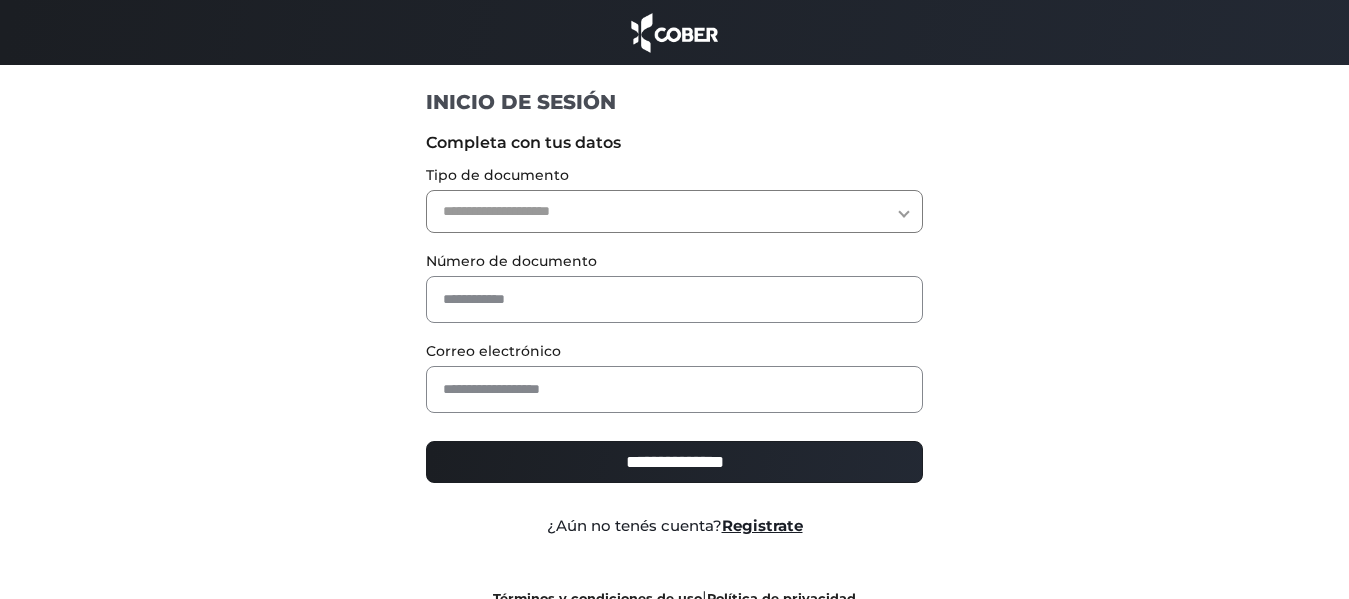 scroll, scrollTop: 0, scrollLeft: 0, axis: both 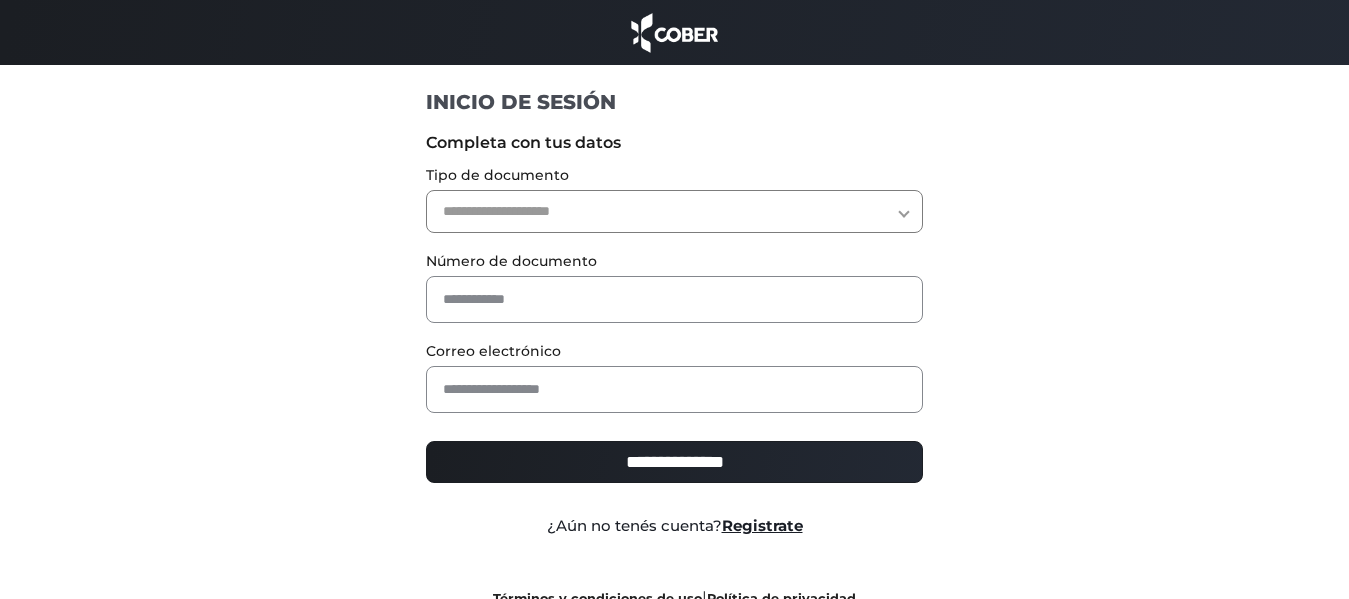click on "**********" at bounding box center [674, 211] 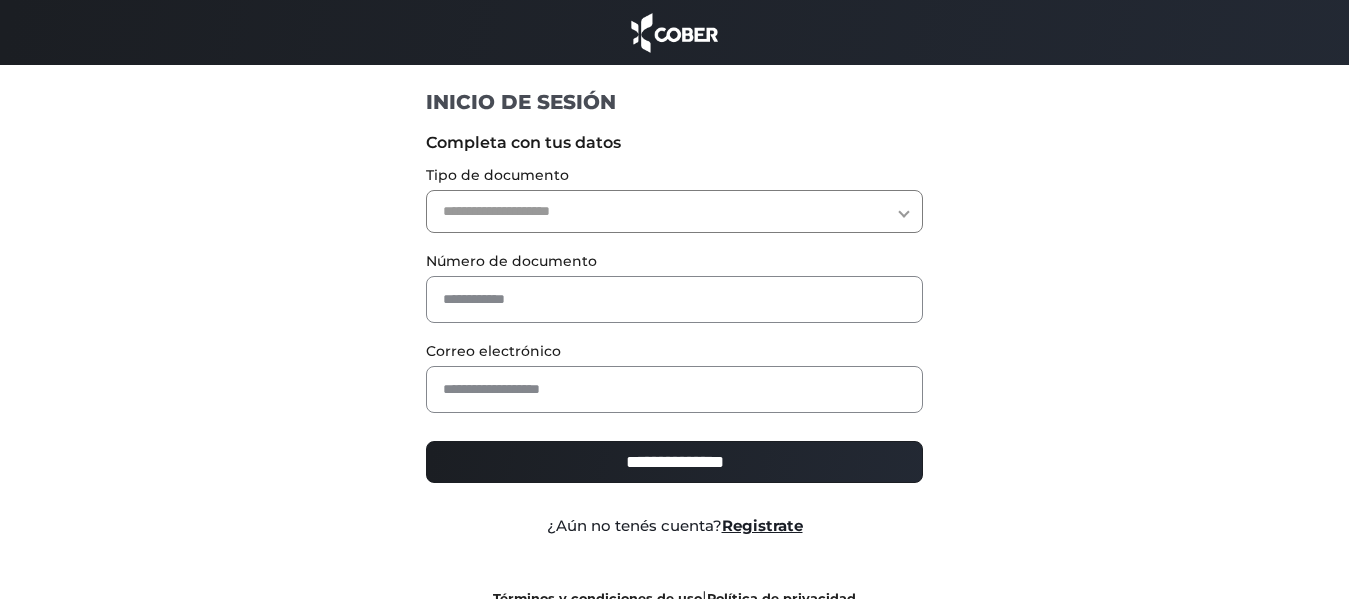 select on "***" 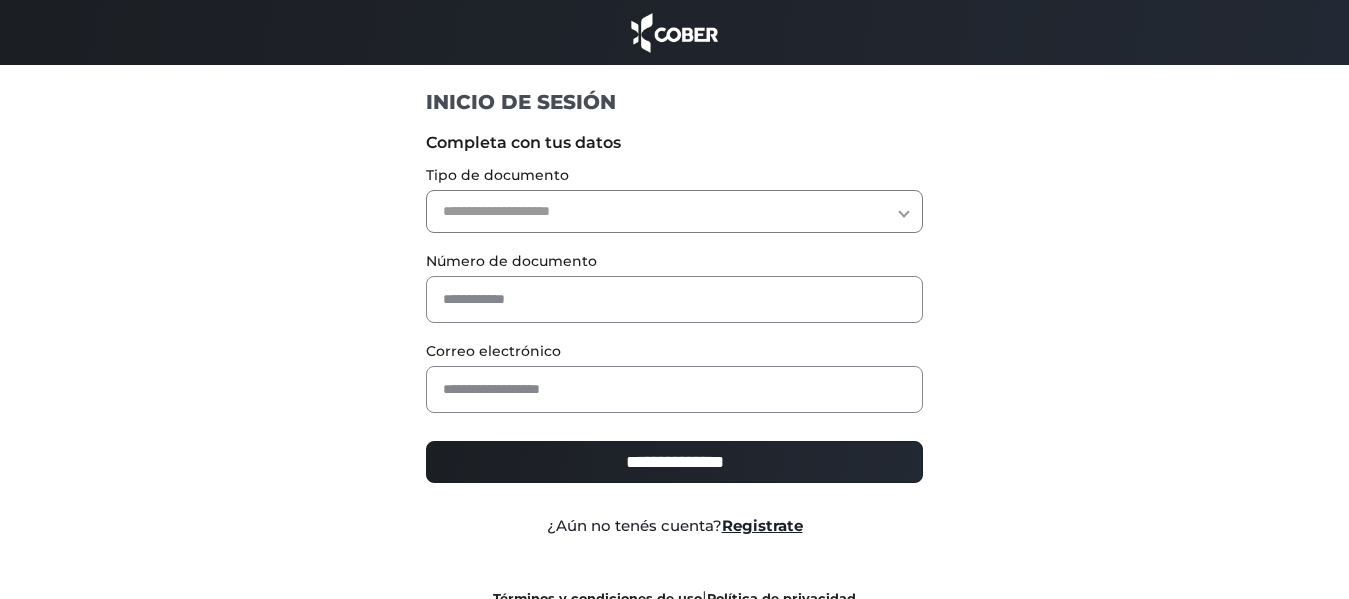 click on "**********" at bounding box center (674, 211) 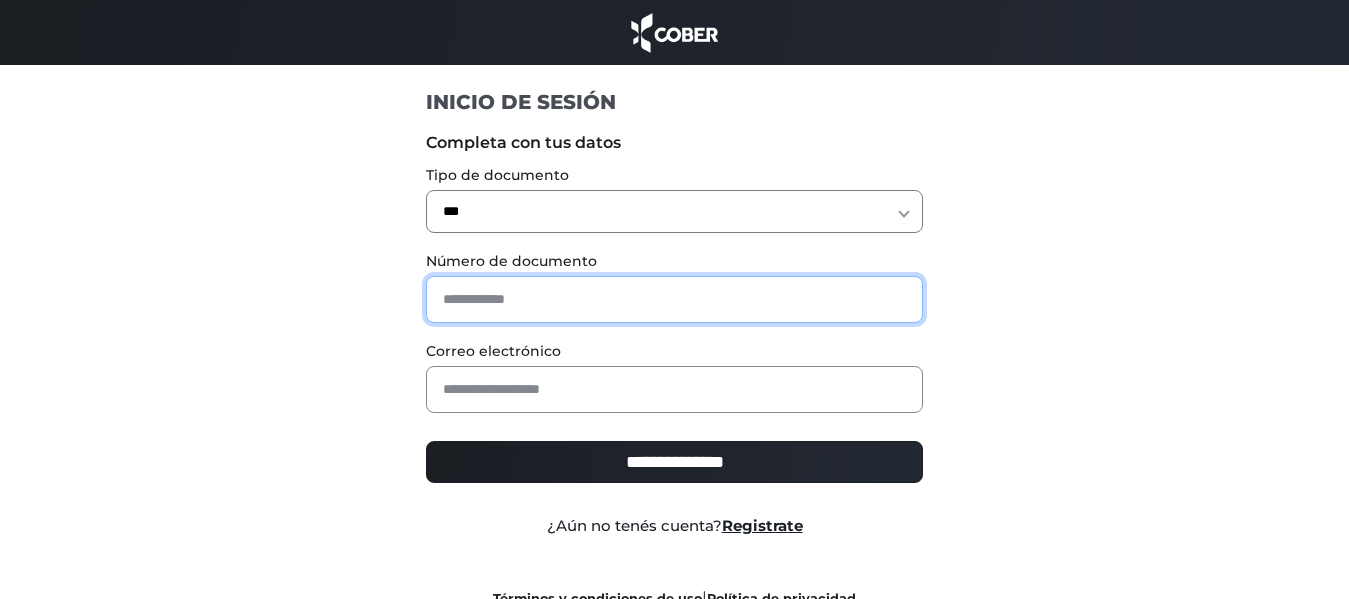 click at bounding box center (674, 299) 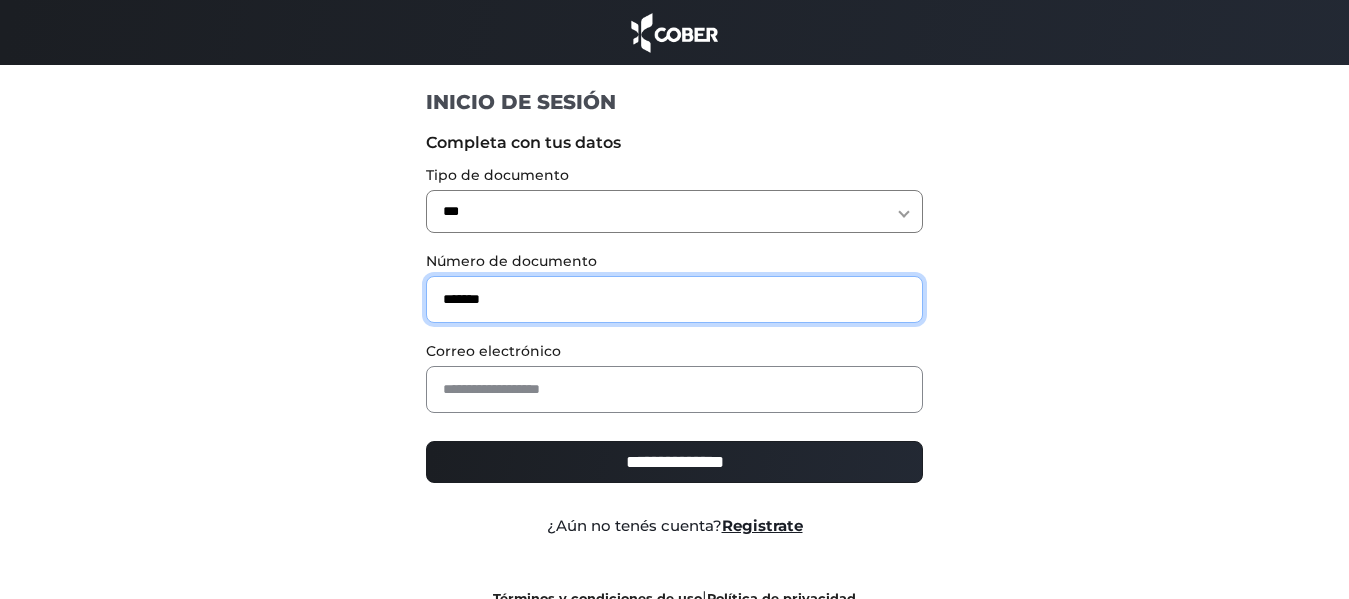 type on "*******" 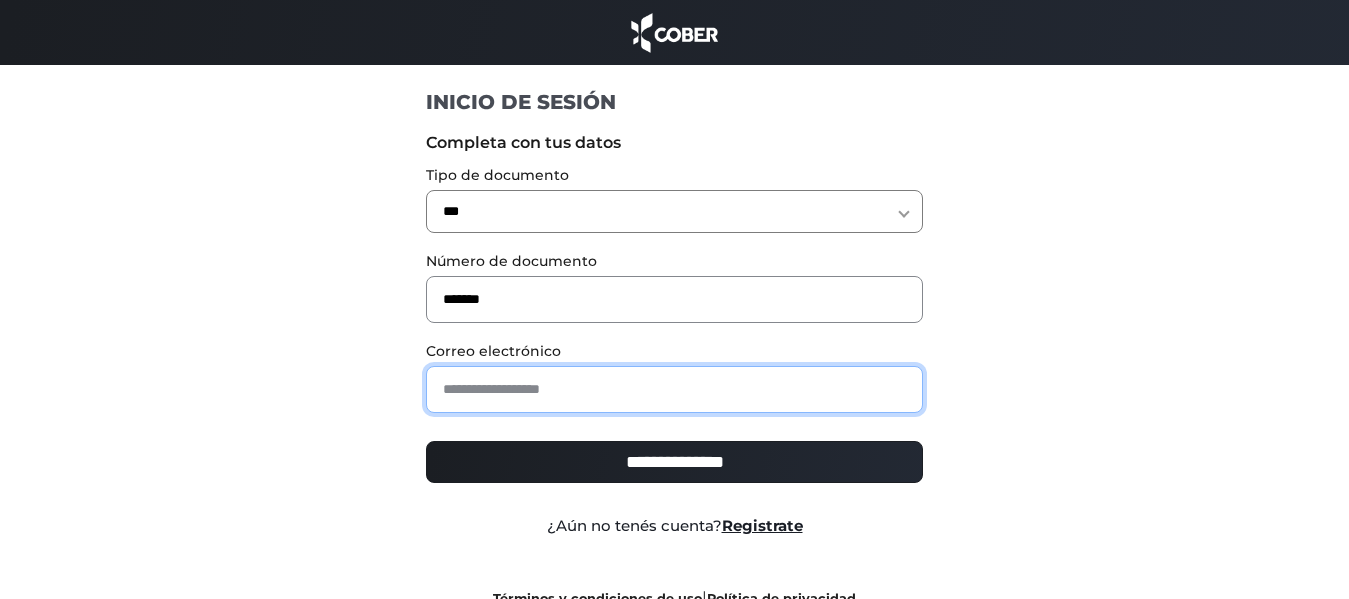 click at bounding box center [674, 389] 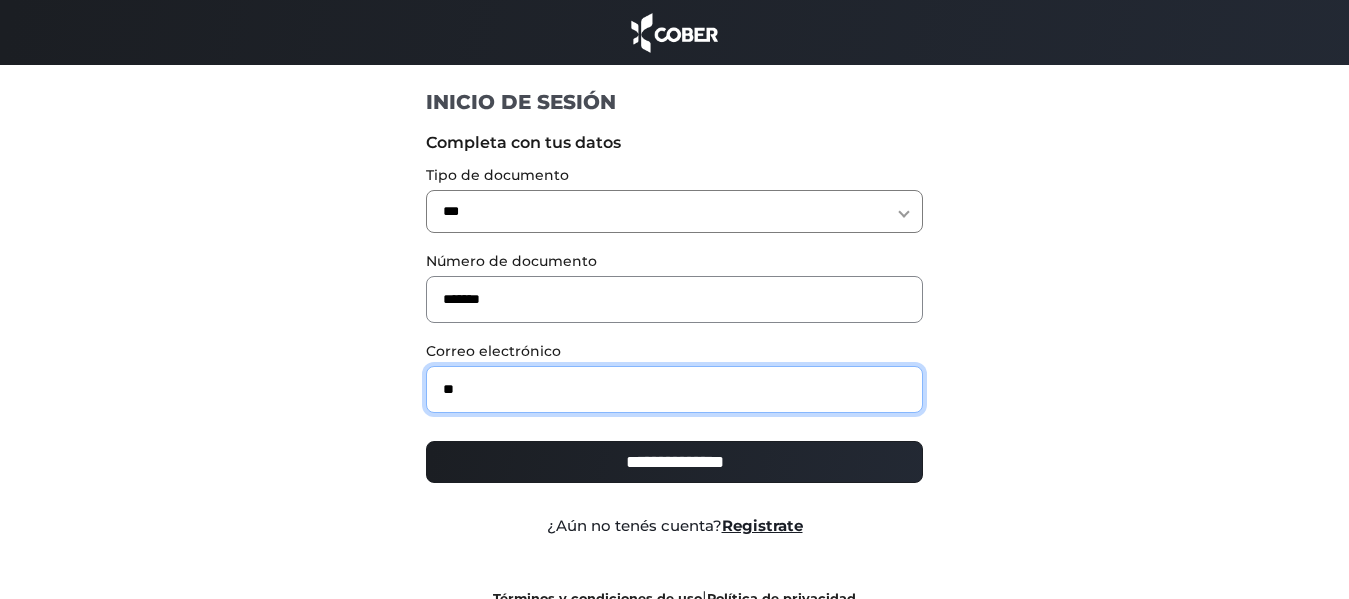type on "*" 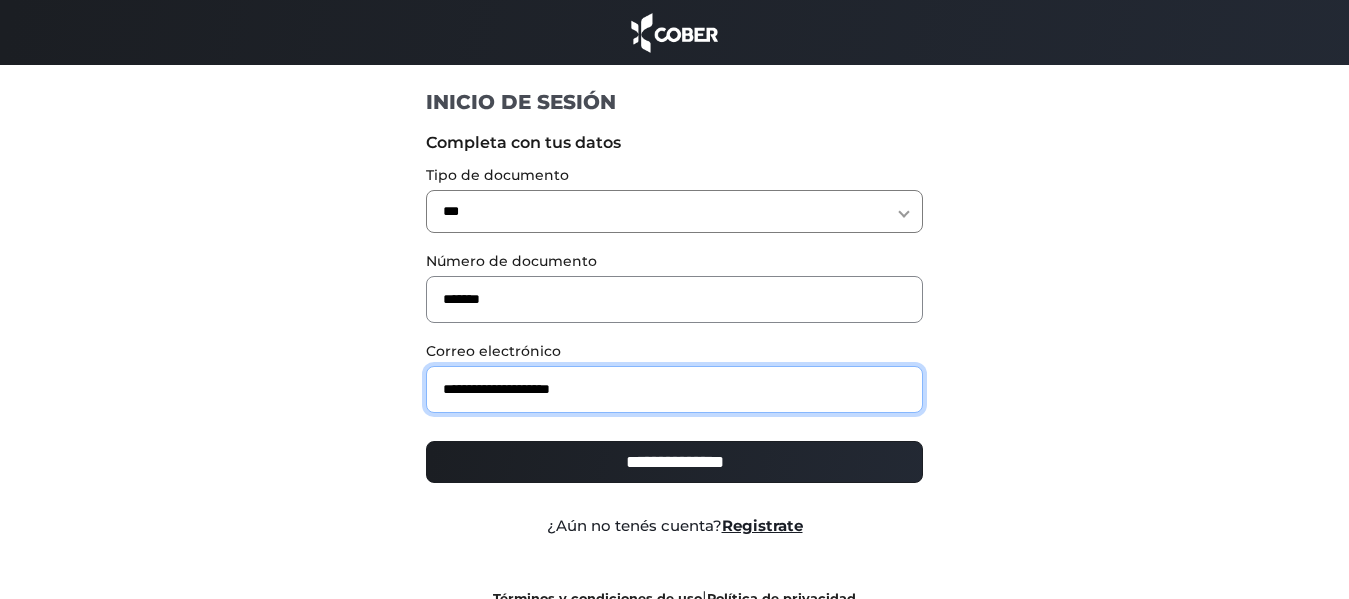 type on "**********" 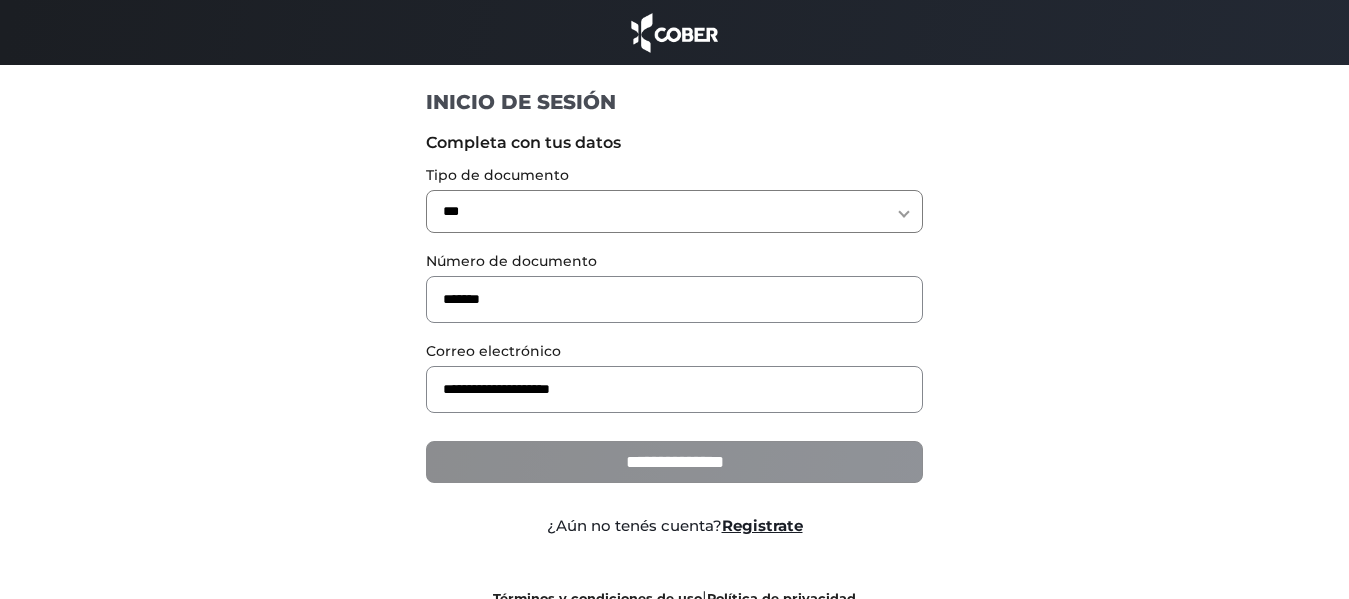 click on "**********" at bounding box center (674, 462) 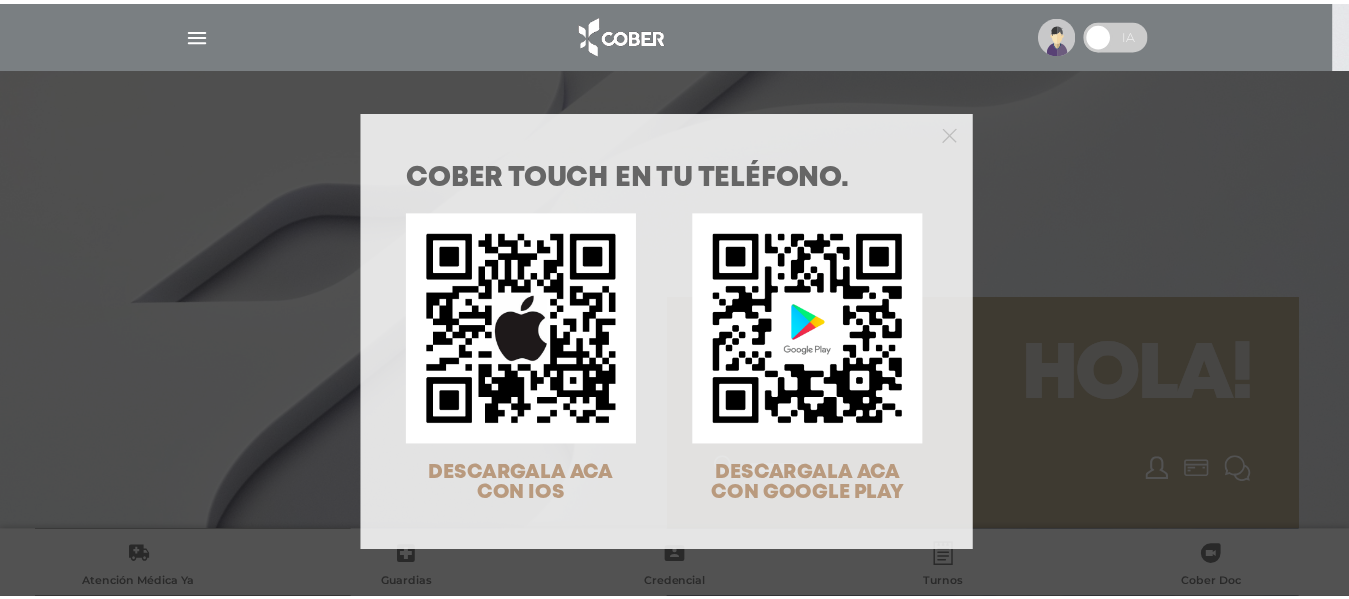 scroll, scrollTop: 0, scrollLeft: 0, axis: both 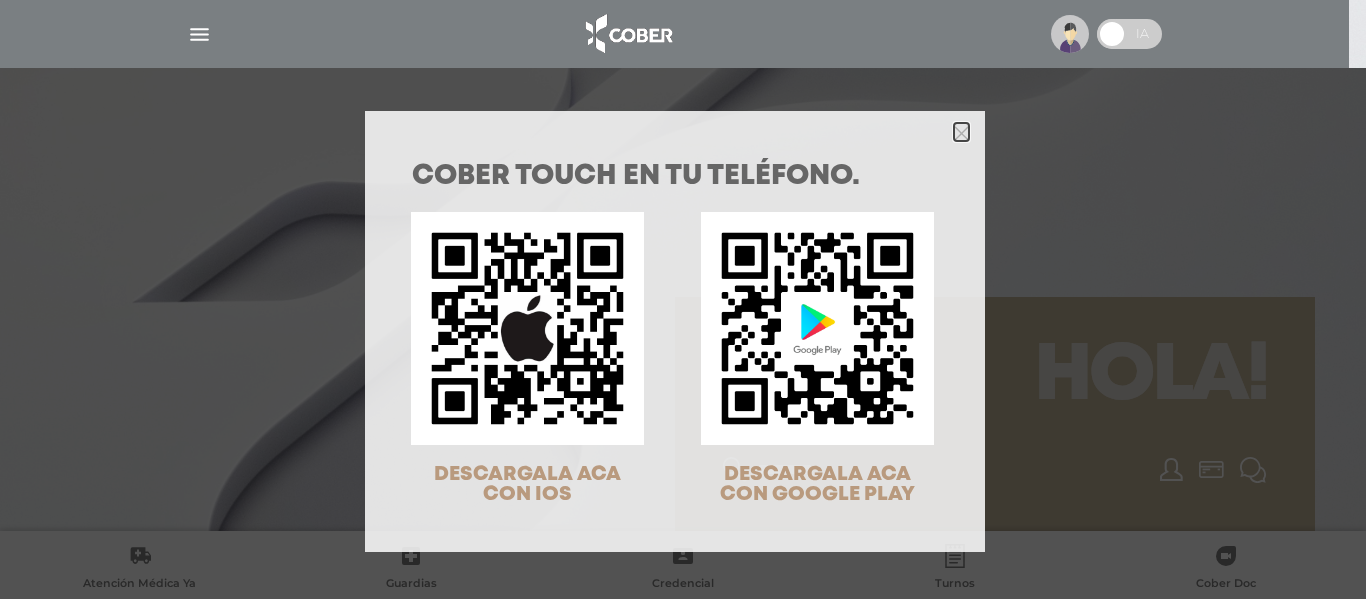 click 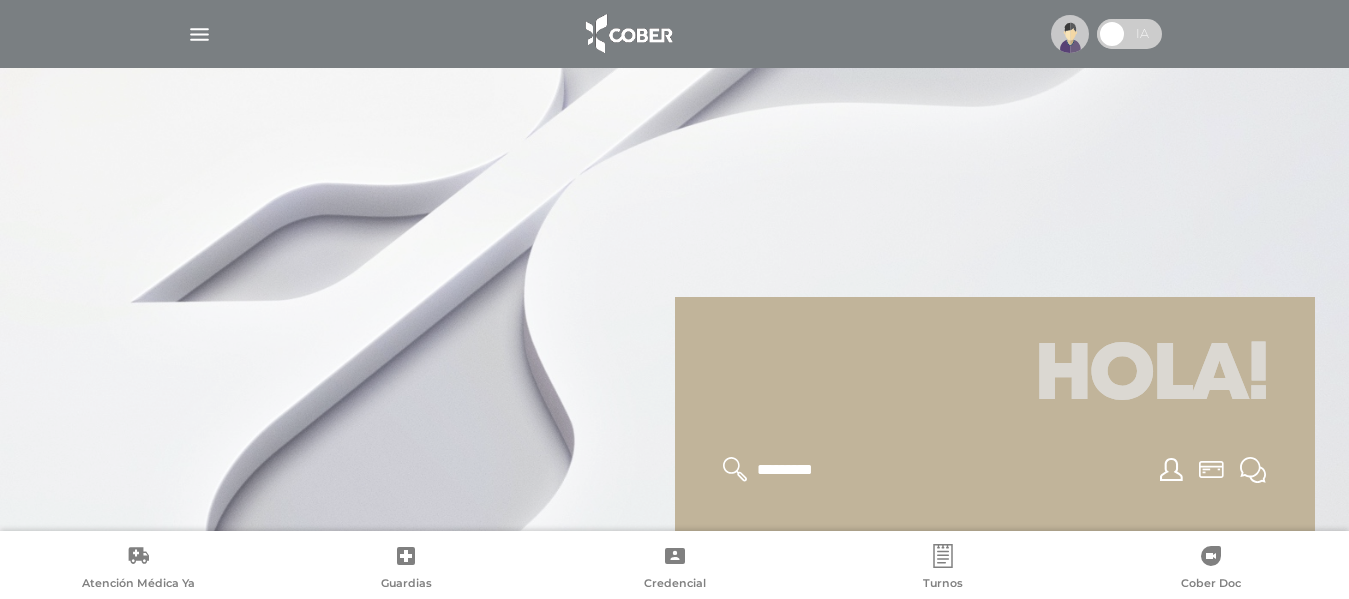 click at bounding box center [199, 34] 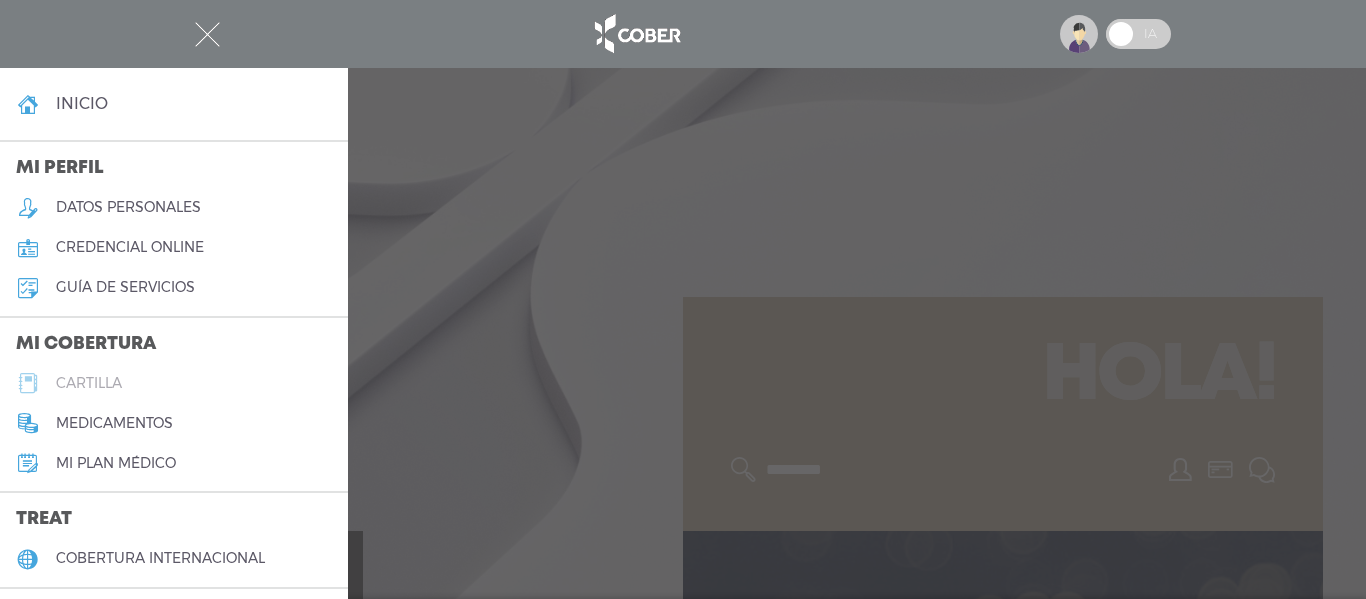 click on "cartilla" at bounding box center [89, 383] 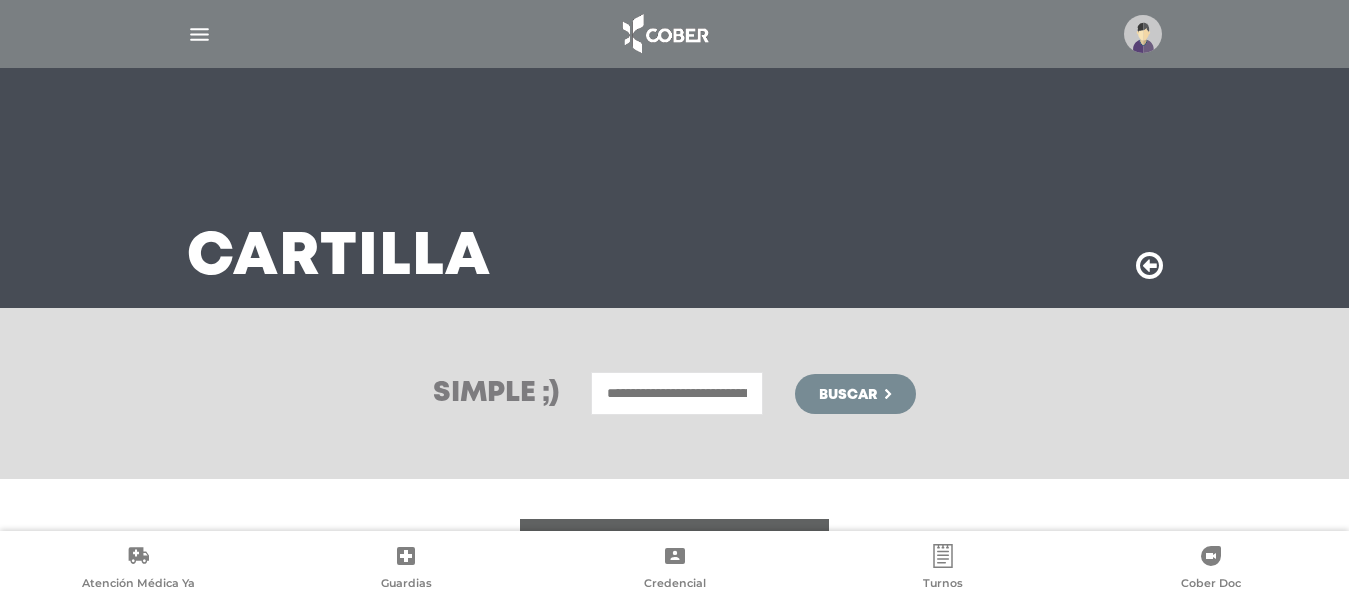 scroll, scrollTop: 0, scrollLeft: 0, axis: both 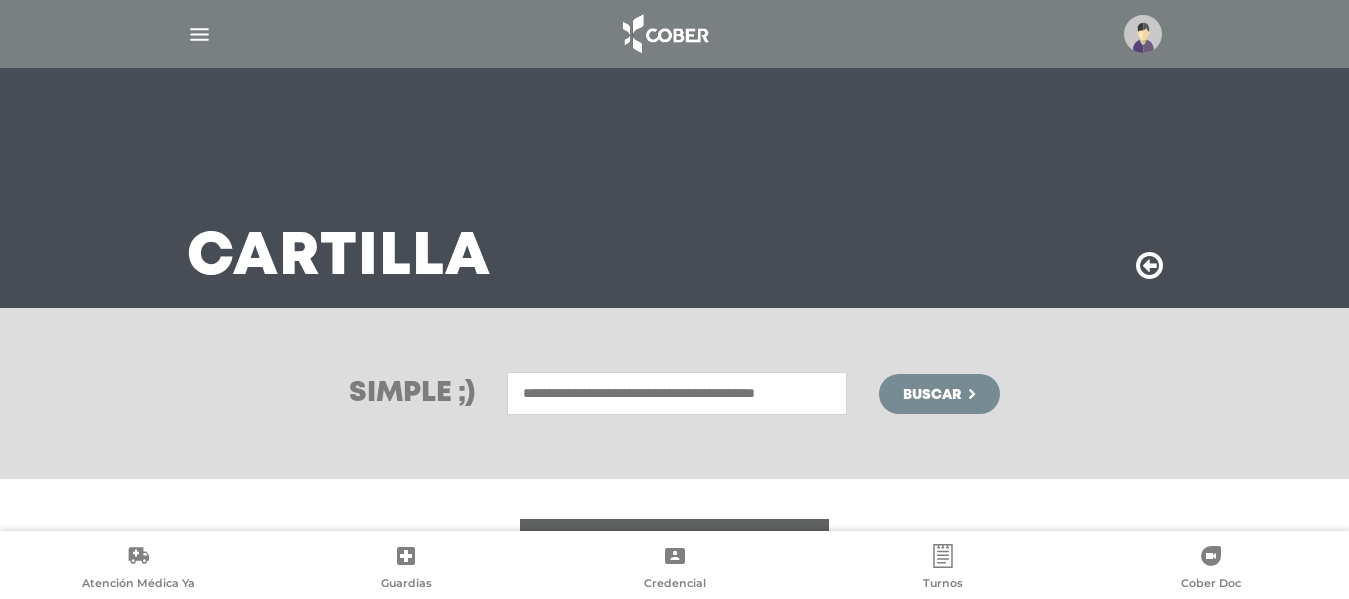 click at bounding box center [677, 393] 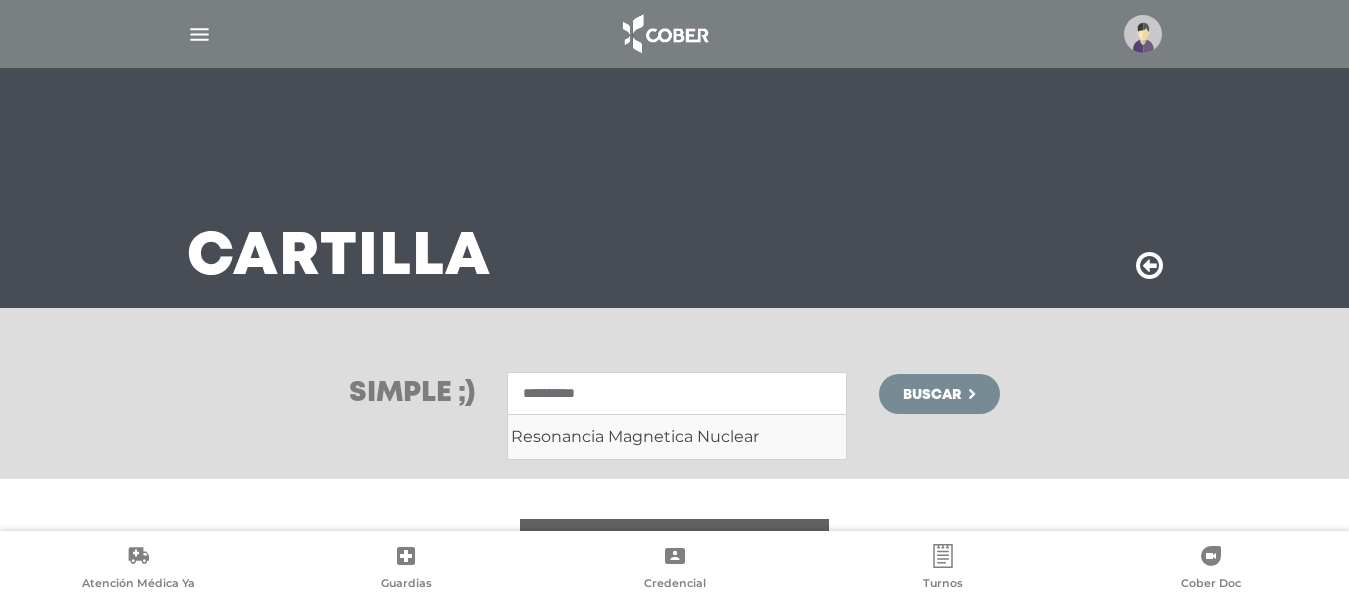 type on "**********" 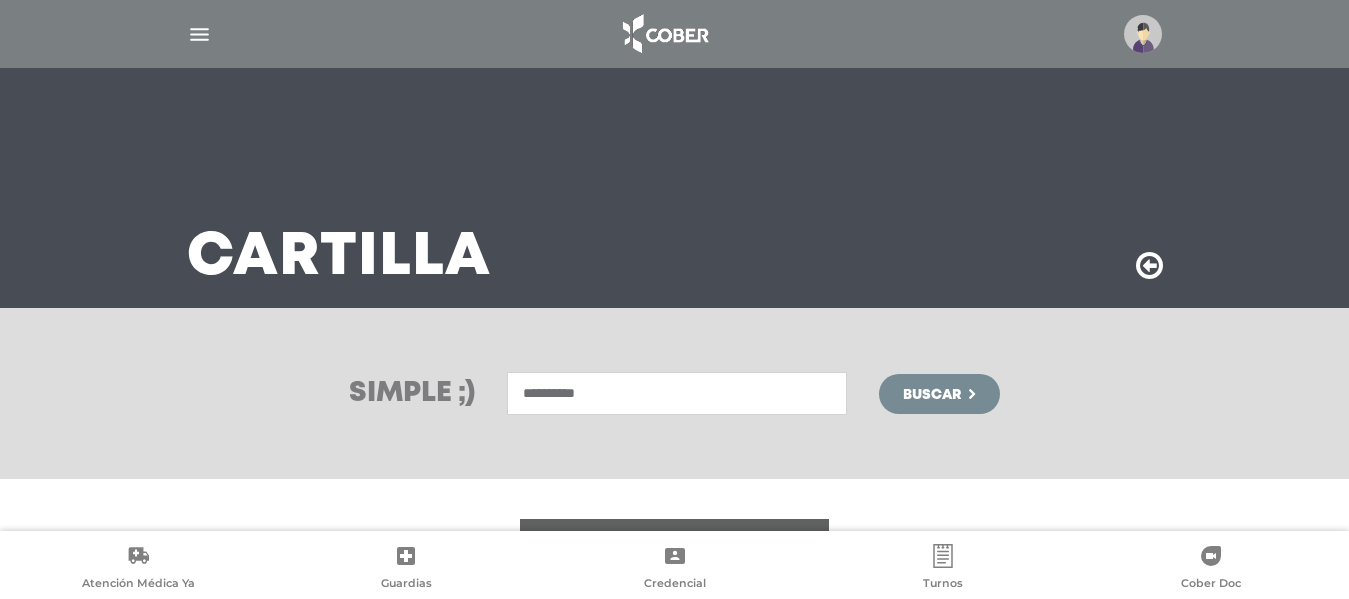 click on "Buscar" at bounding box center (932, 395) 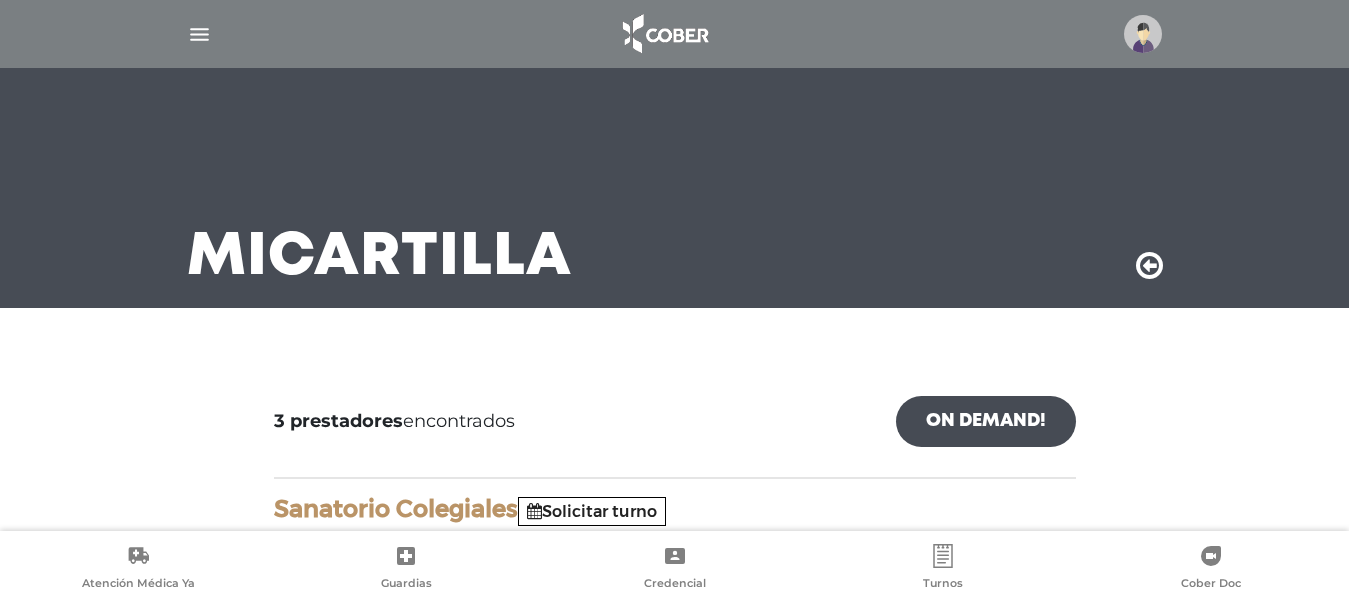 scroll, scrollTop: 0, scrollLeft: 0, axis: both 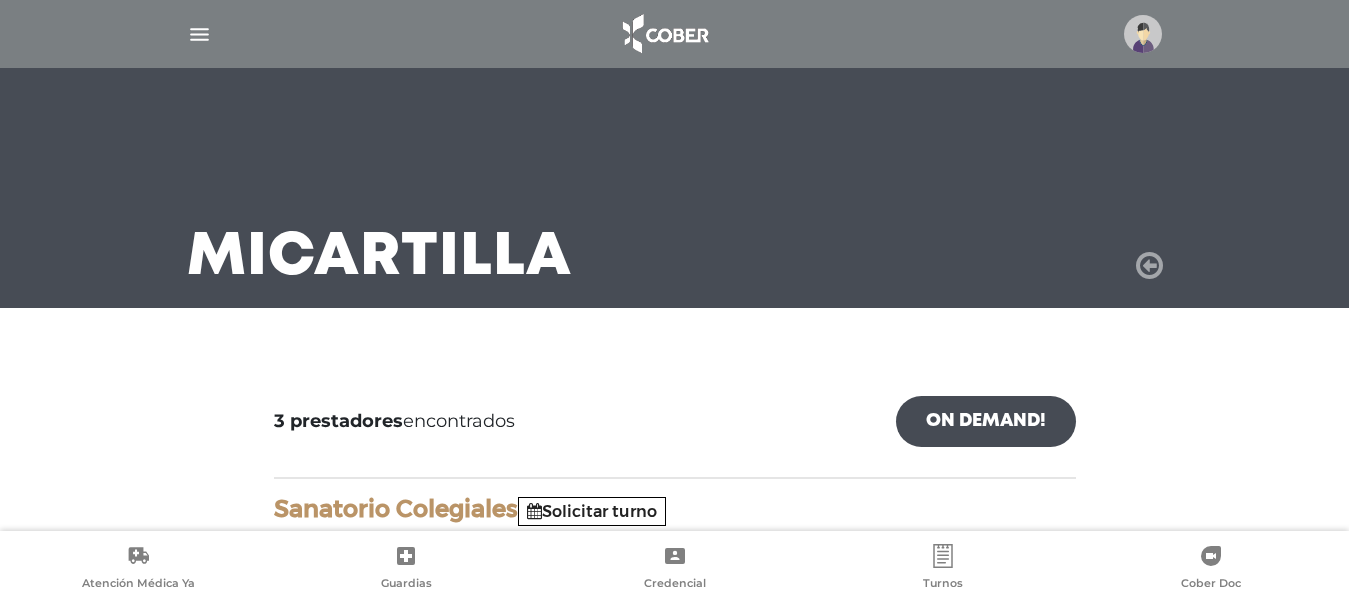 click at bounding box center [1149, 266] 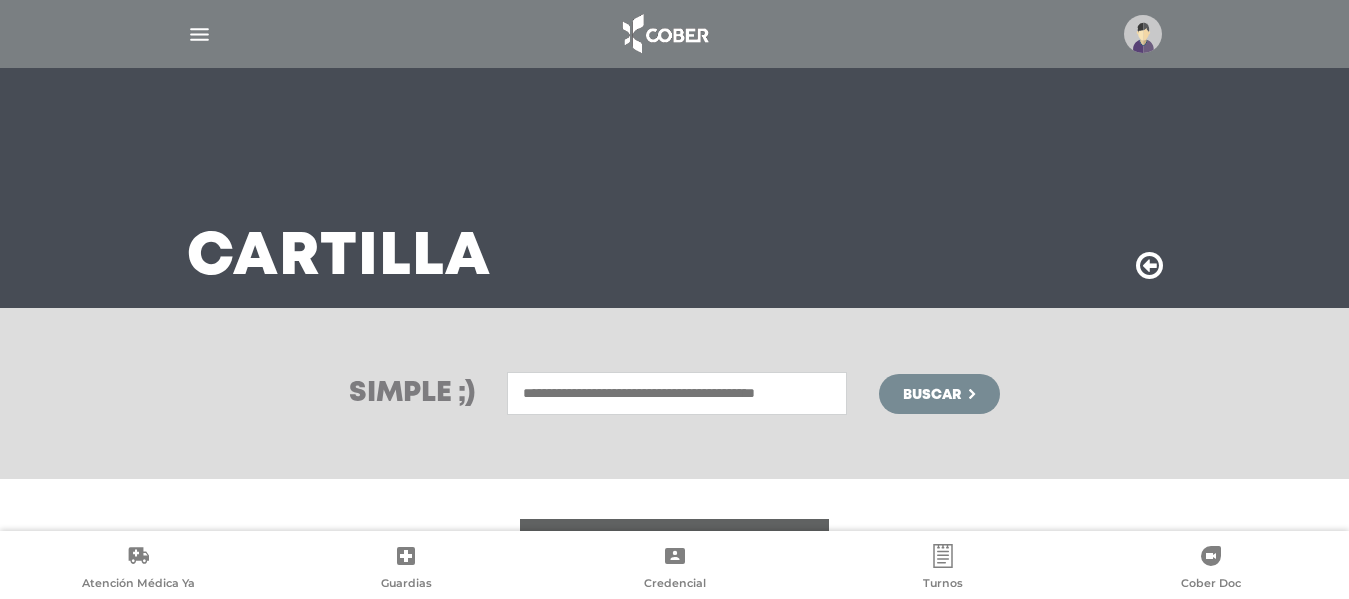 scroll, scrollTop: 0, scrollLeft: 0, axis: both 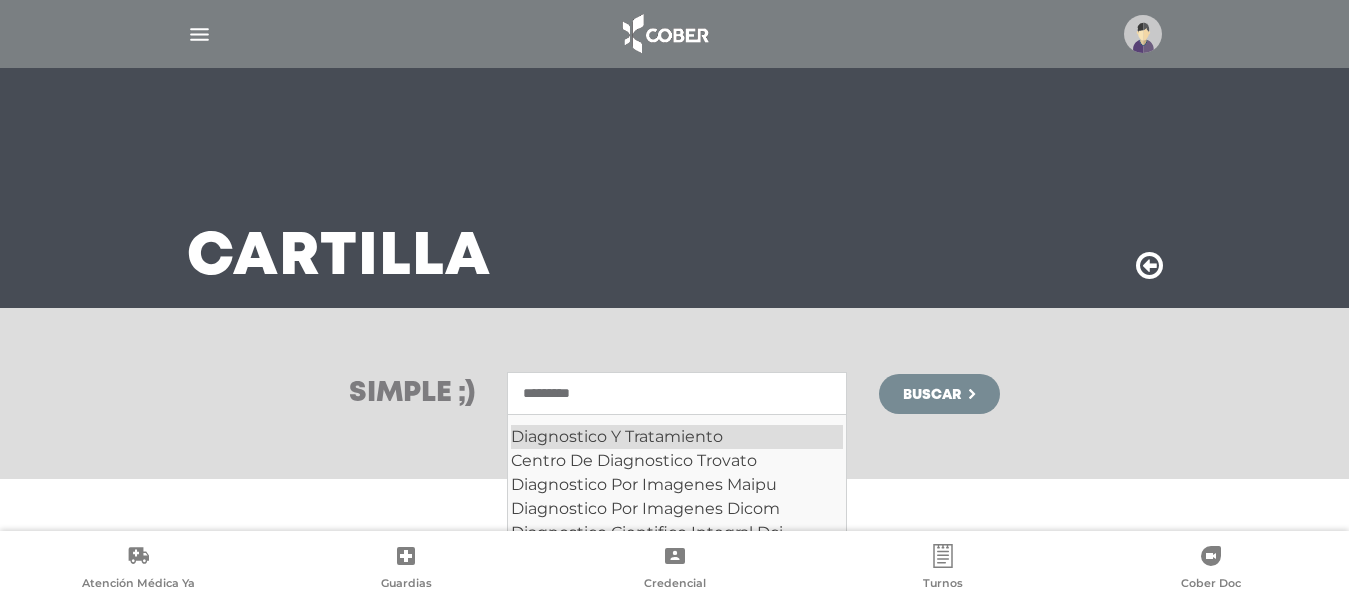 click on "Diagnostico Y Tratamiento" at bounding box center [677, 437] 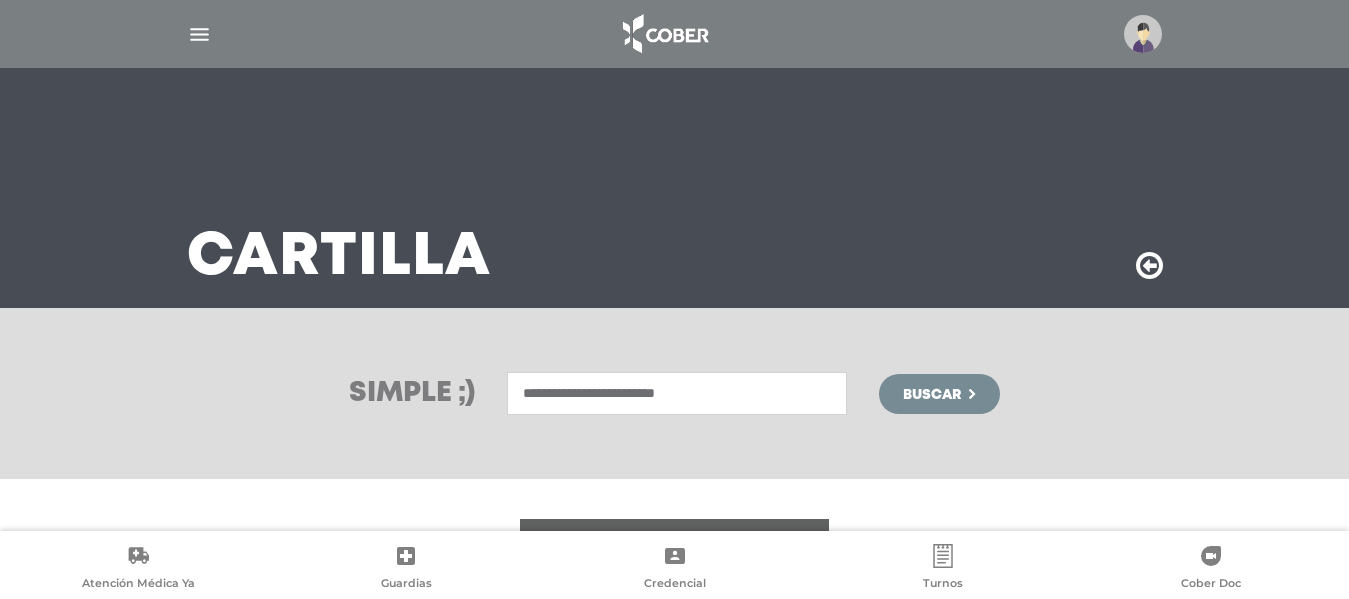 type on "**********" 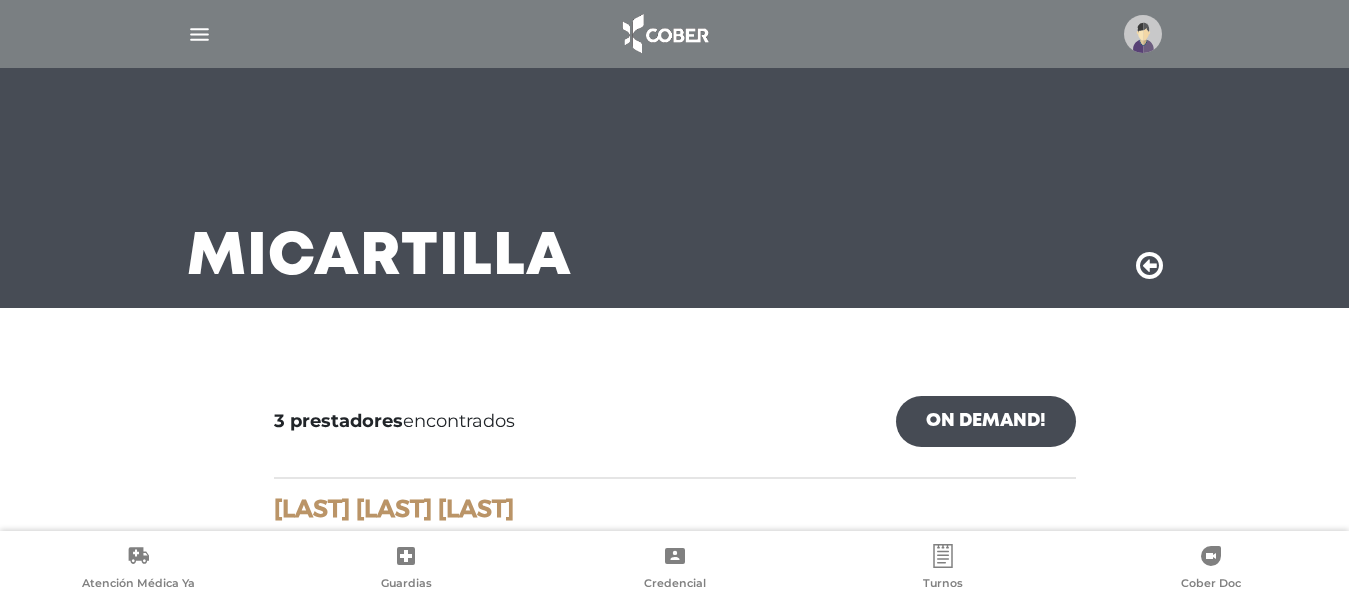 scroll, scrollTop: 0, scrollLeft: 0, axis: both 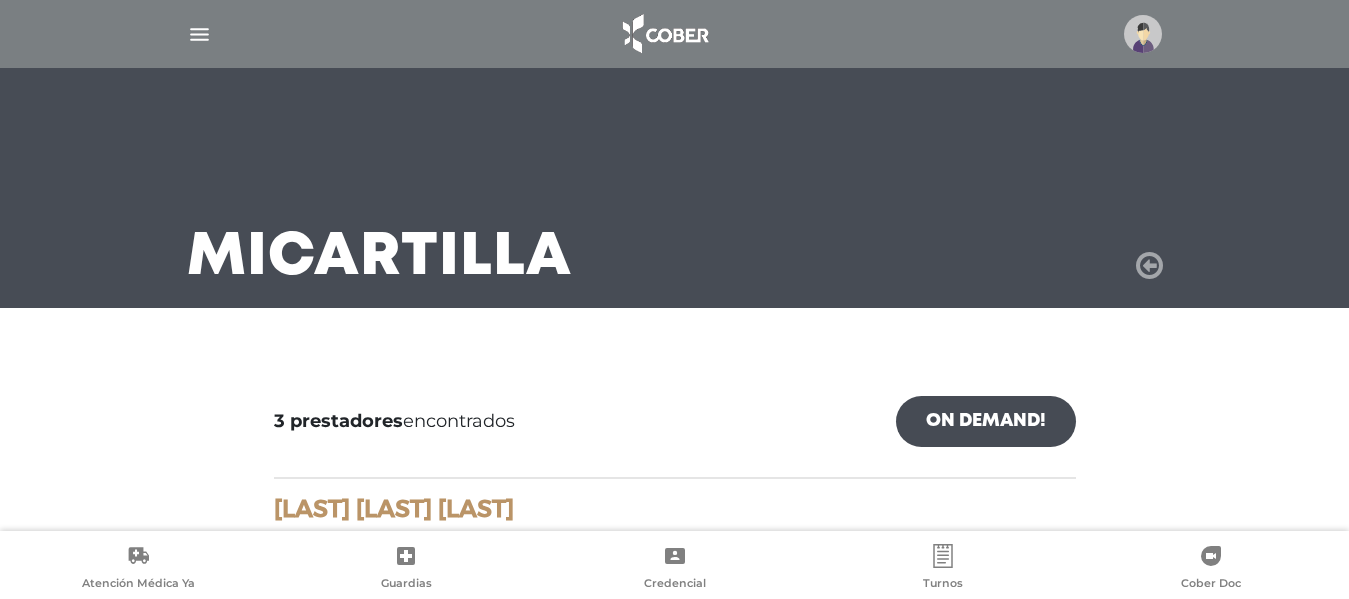 click at bounding box center [1149, 266] 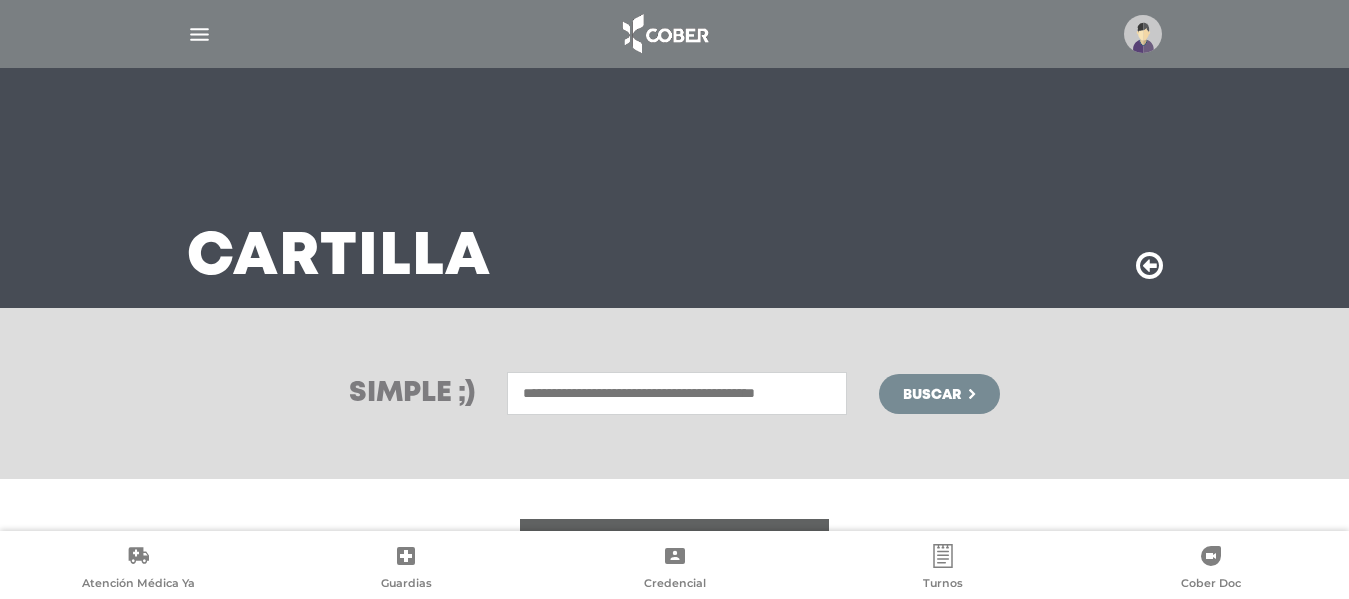 scroll, scrollTop: 0, scrollLeft: 0, axis: both 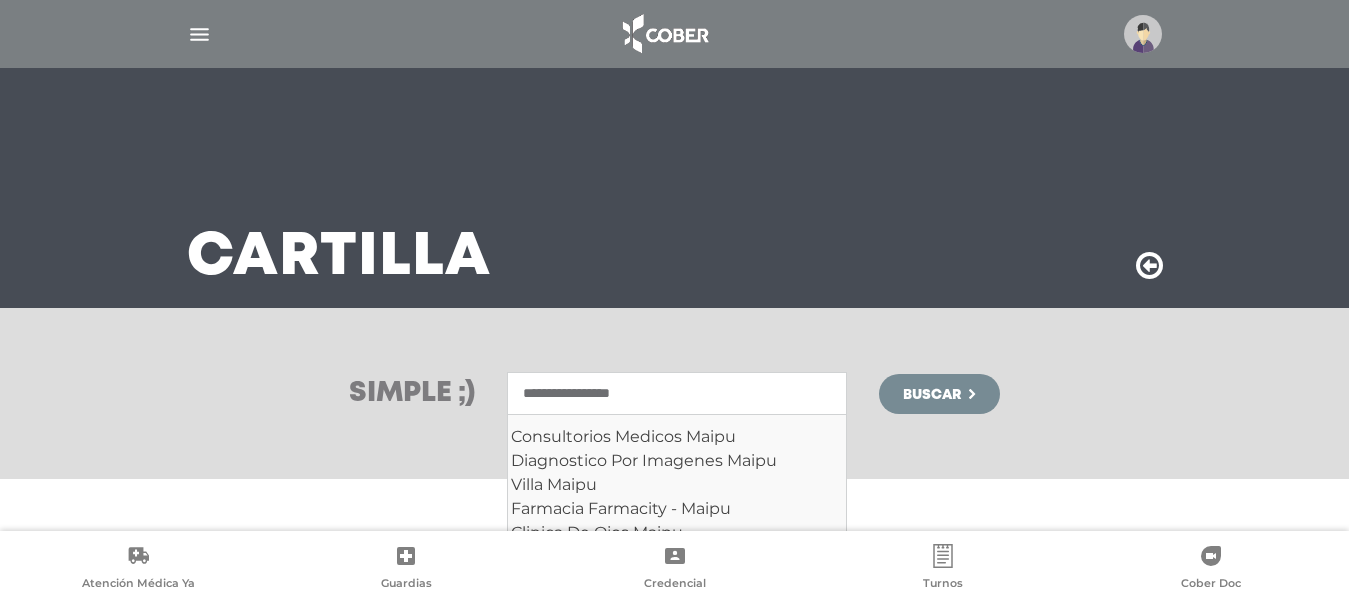type on "**********" 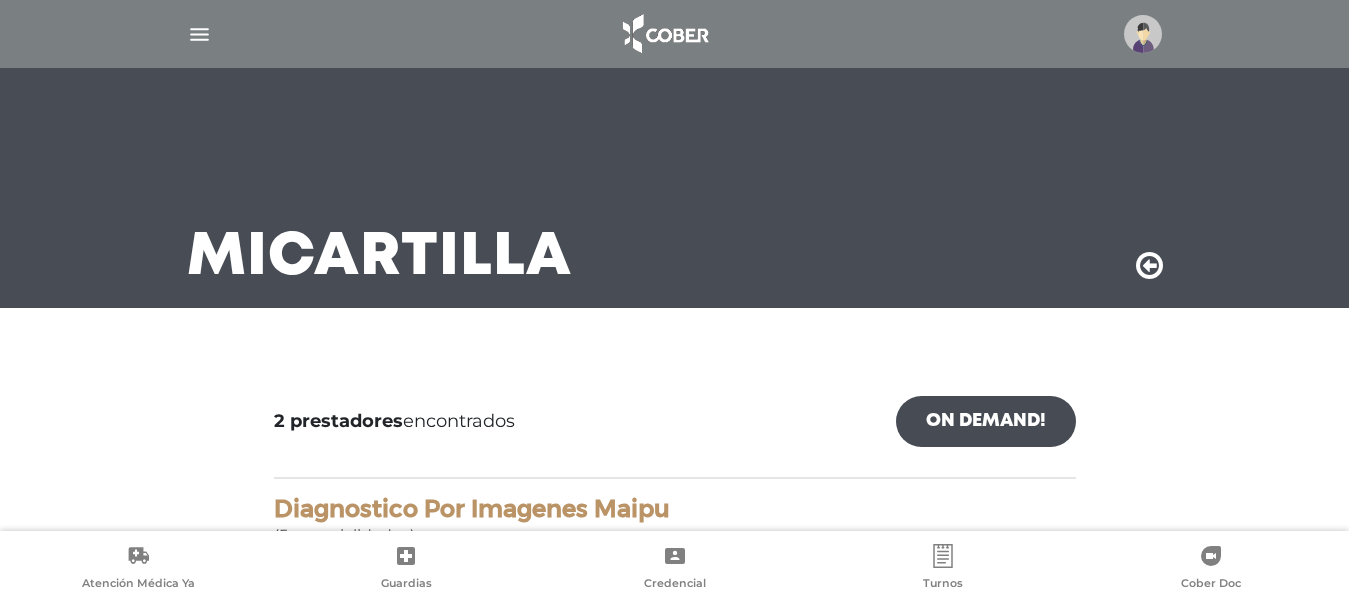 scroll, scrollTop: 0, scrollLeft: 0, axis: both 